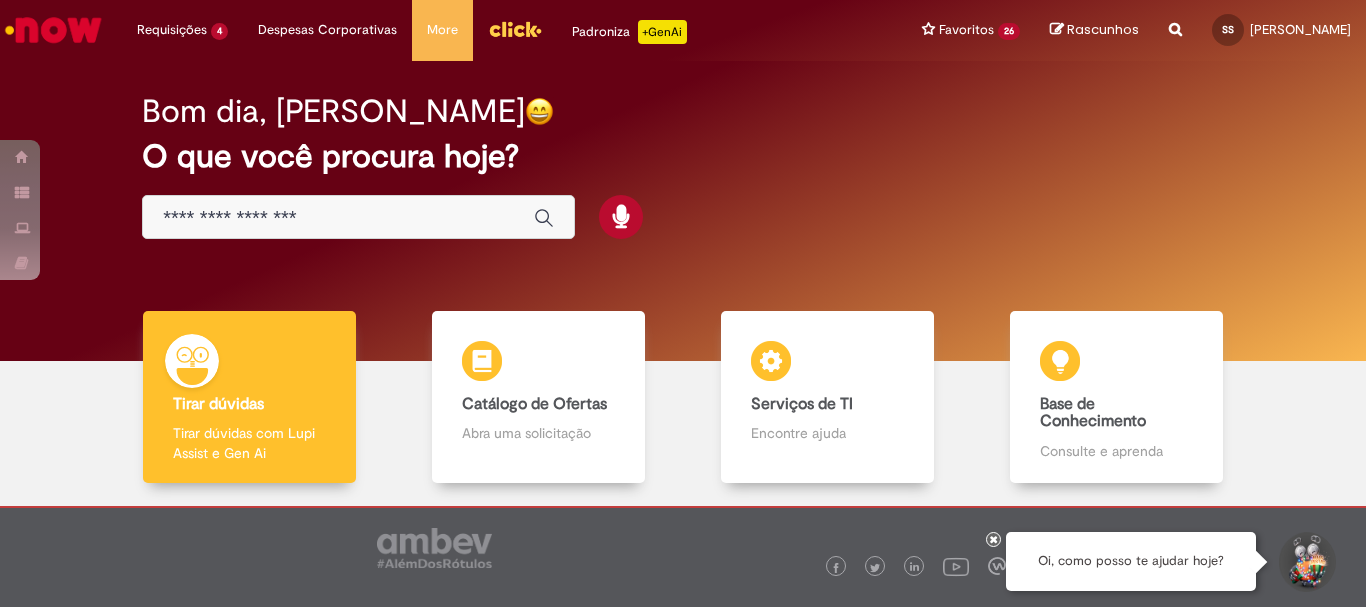 scroll, scrollTop: 0, scrollLeft: 0, axis: both 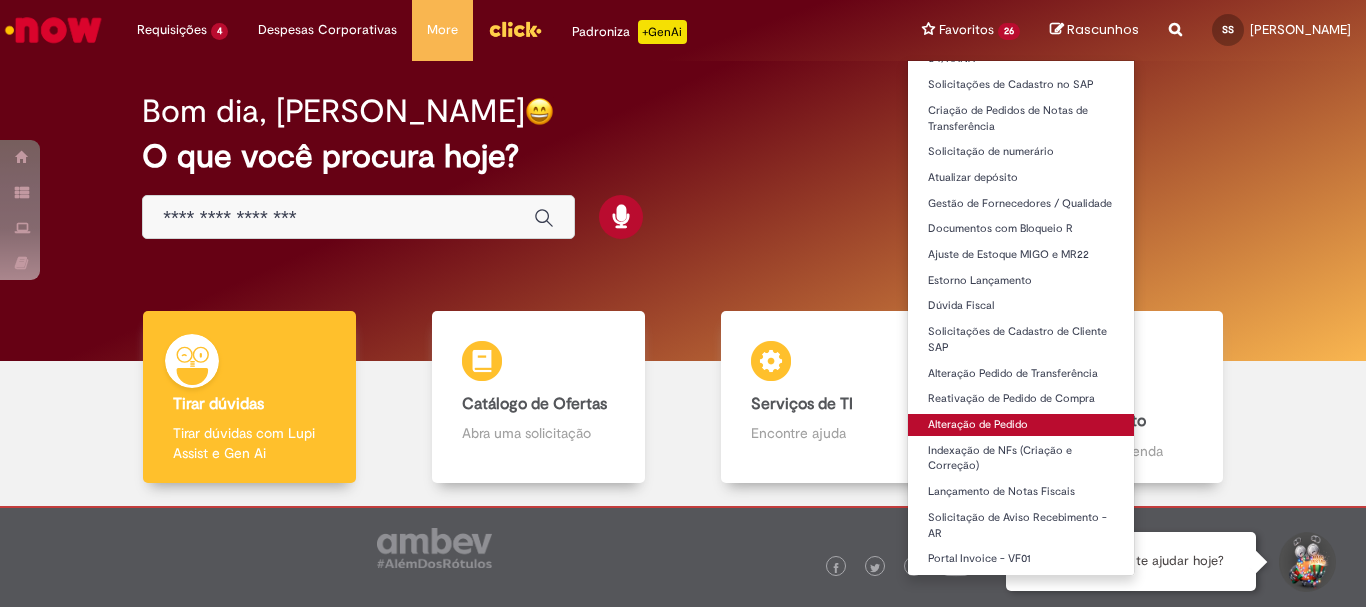 click on "Alteração de Pedido" at bounding box center (1021, 425) 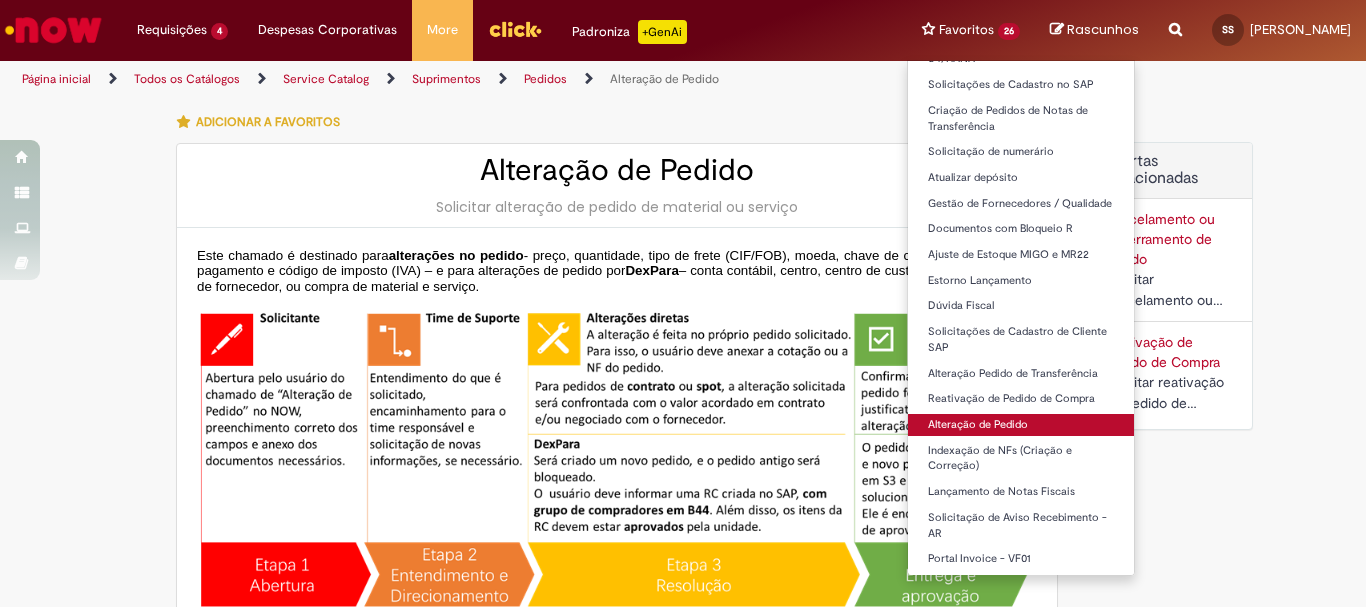 type on "********" 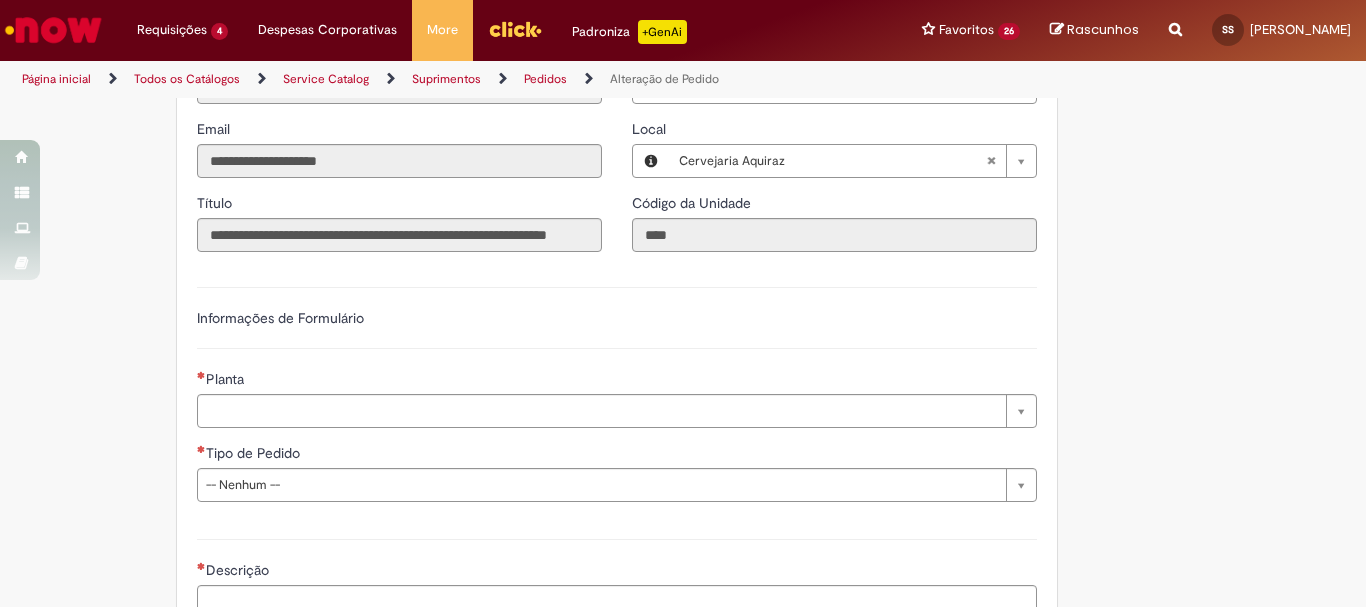 scroll, scrollTop: 1100, scrollLeft: 0, axis: vertical 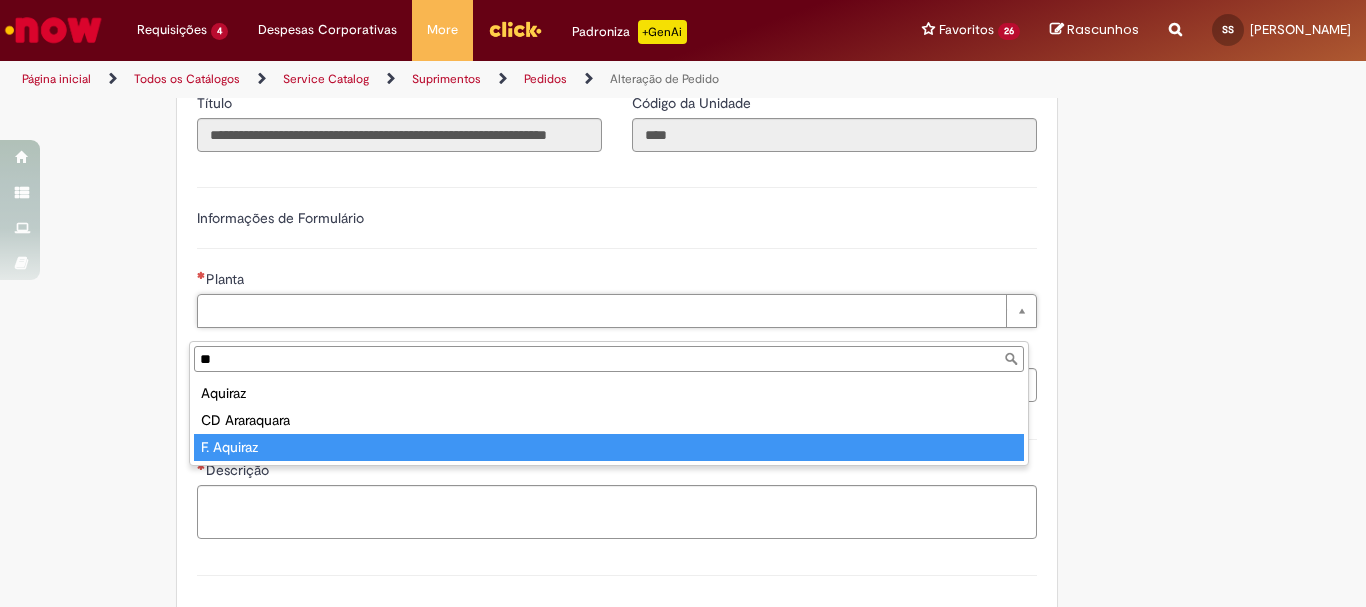 type on "**" 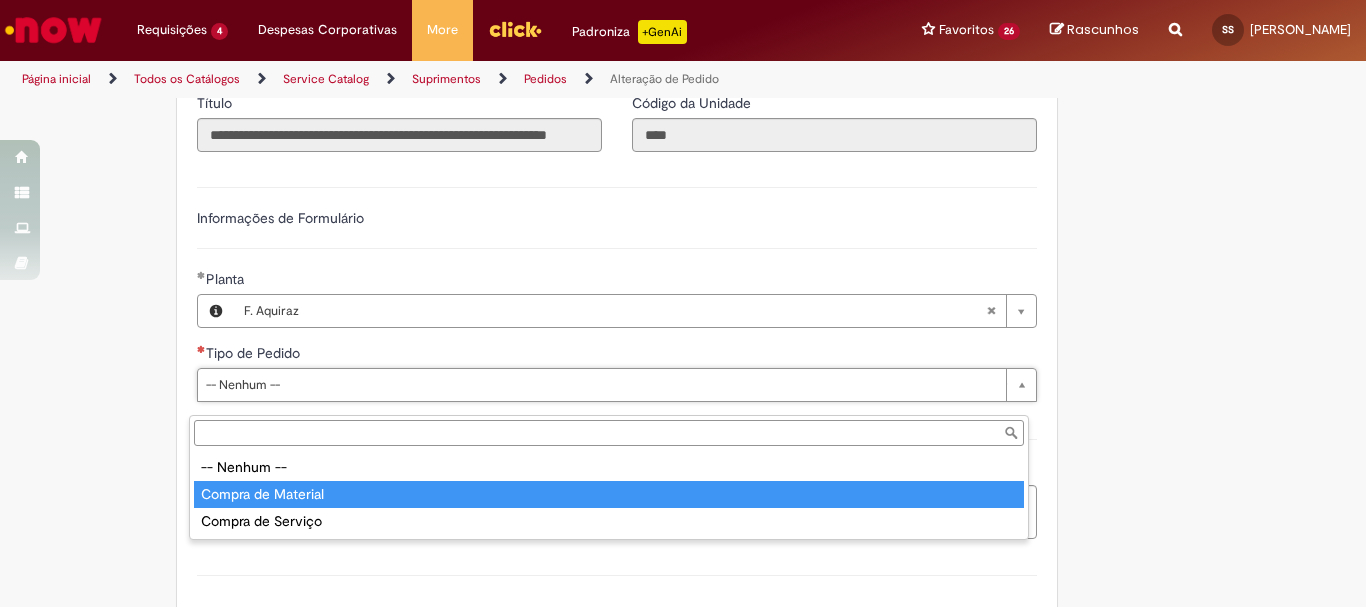 type on "**********" 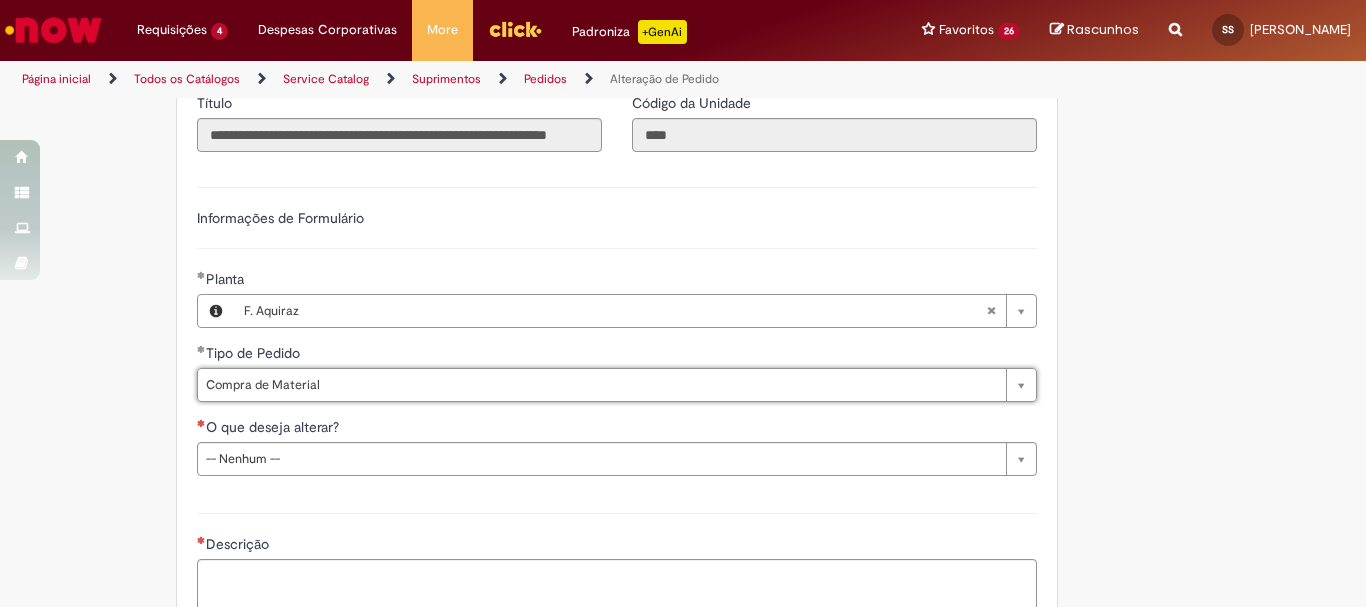 scroll, scrollTop: 1300, scrollLeft: 0, axis: vertical 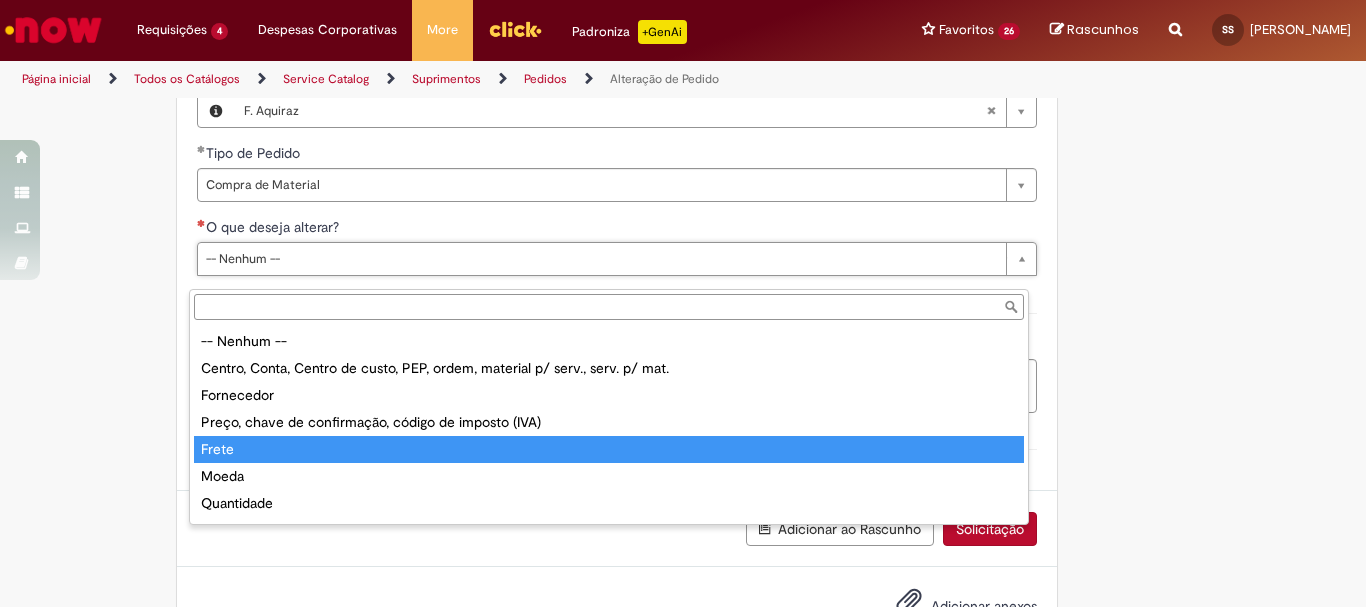 type on "*****" 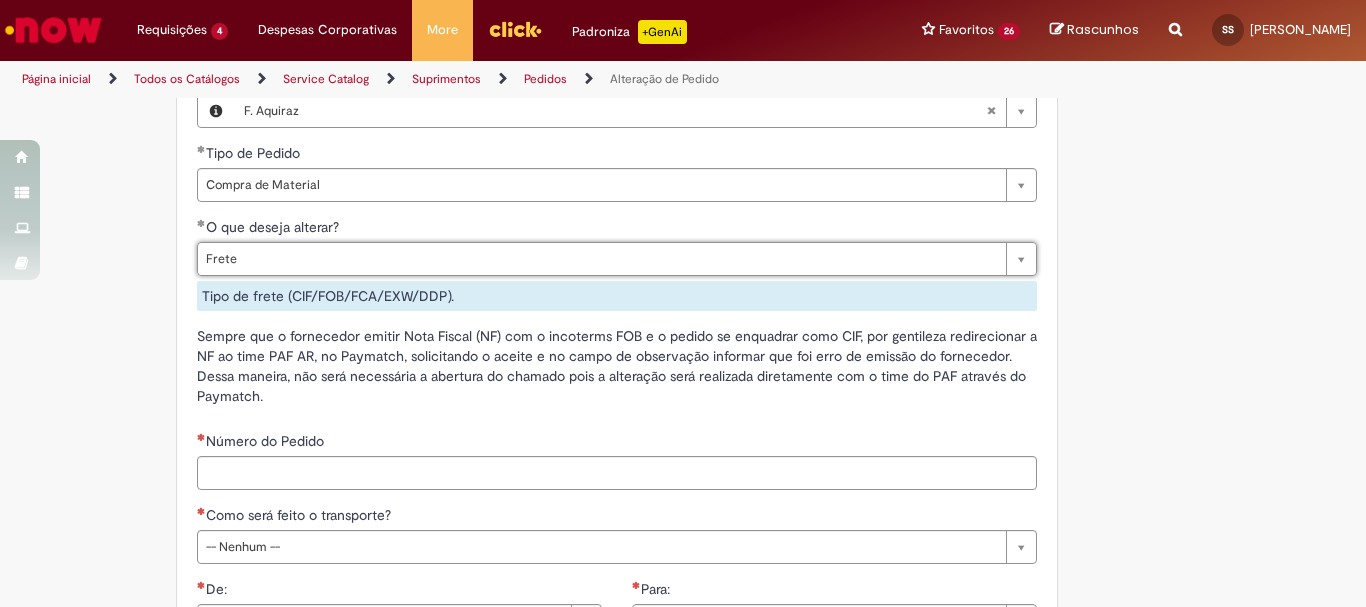 scroll, scrollTop: 1500, scrollLeft: 0, axis: vertical 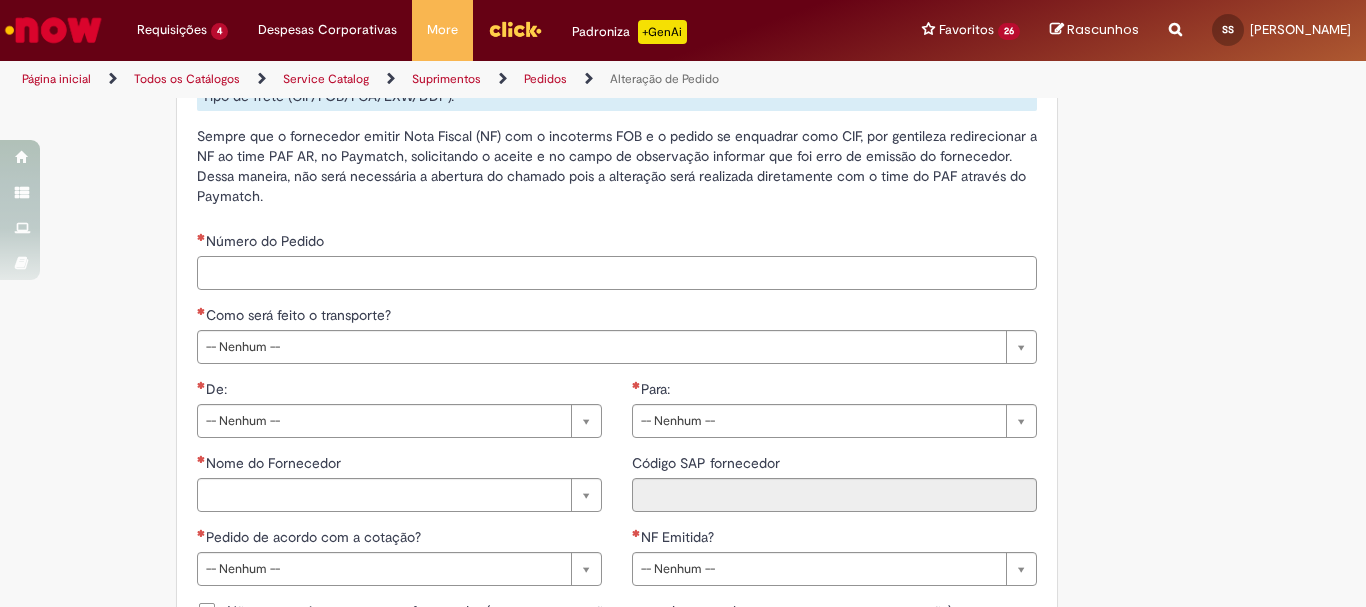 click on "Número do Pedido" at bounding box center [617, 273] 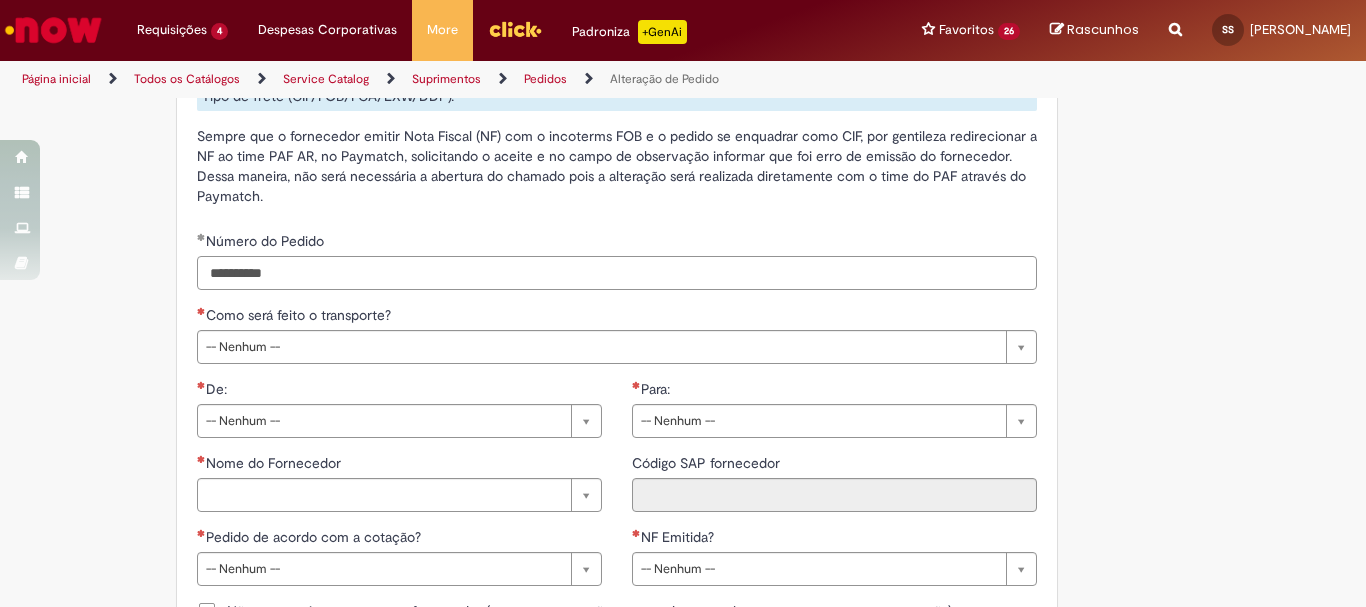 type on "**********" 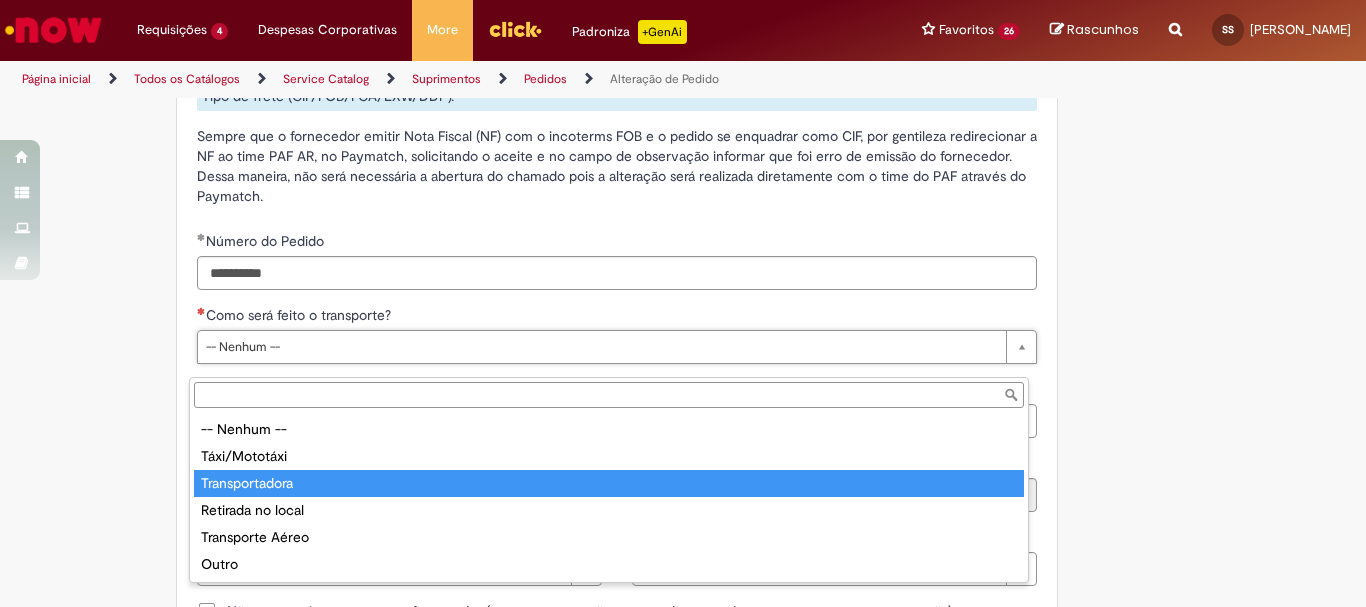 type on "**********" 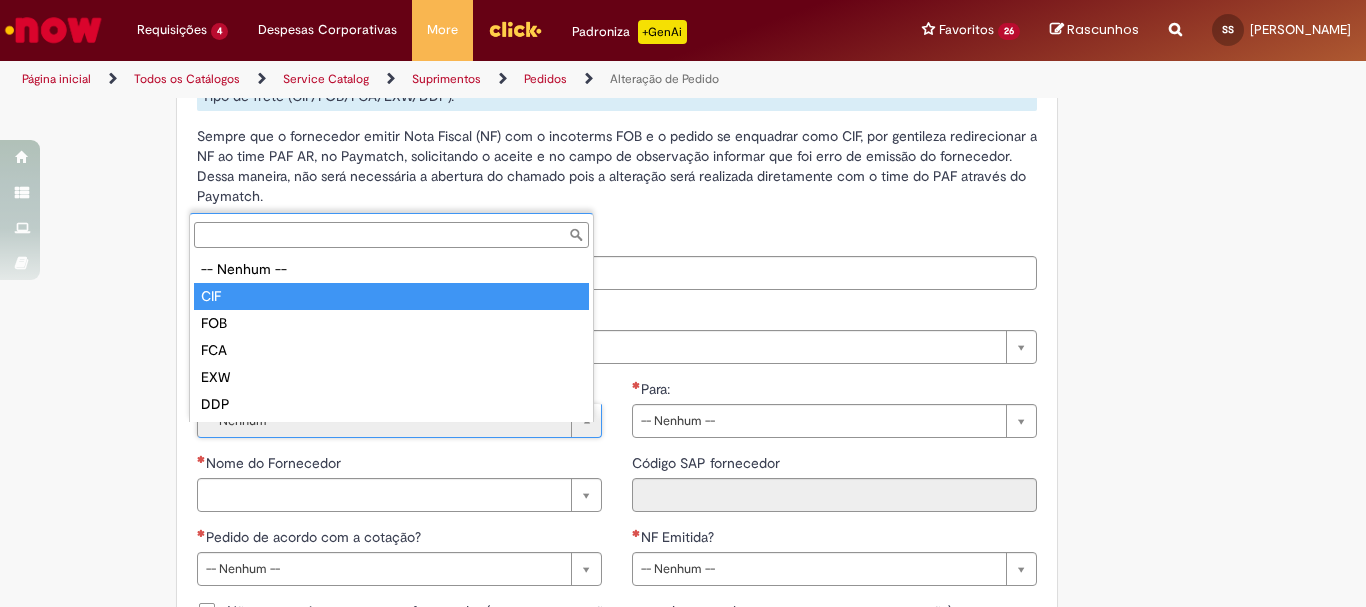 type on "***" 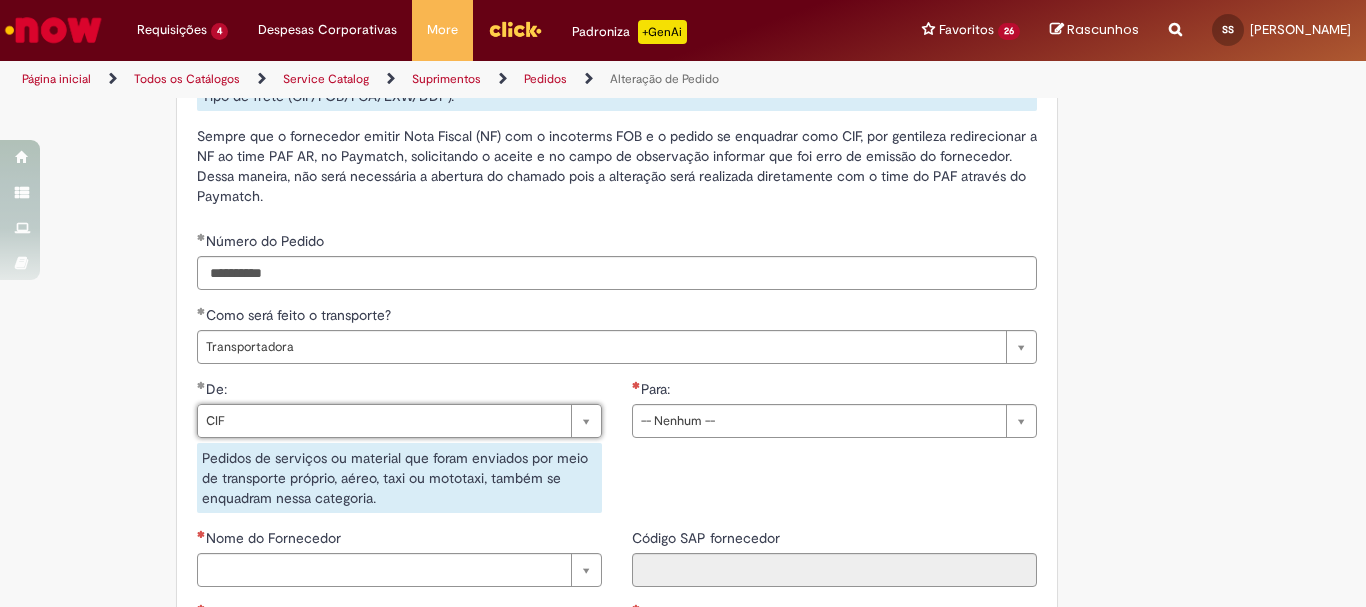 scroll, scrollTop: 1700, scrollLeft: 0, axis: vertical 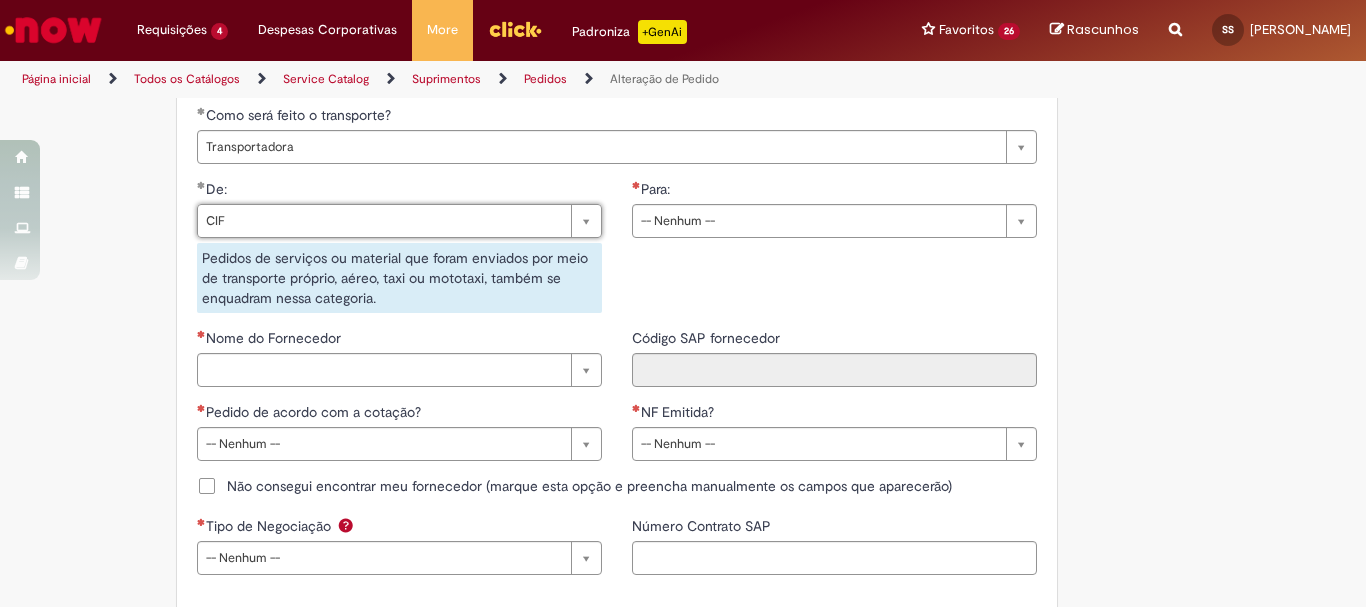 click on "**********" at bounding box center [834, 216] 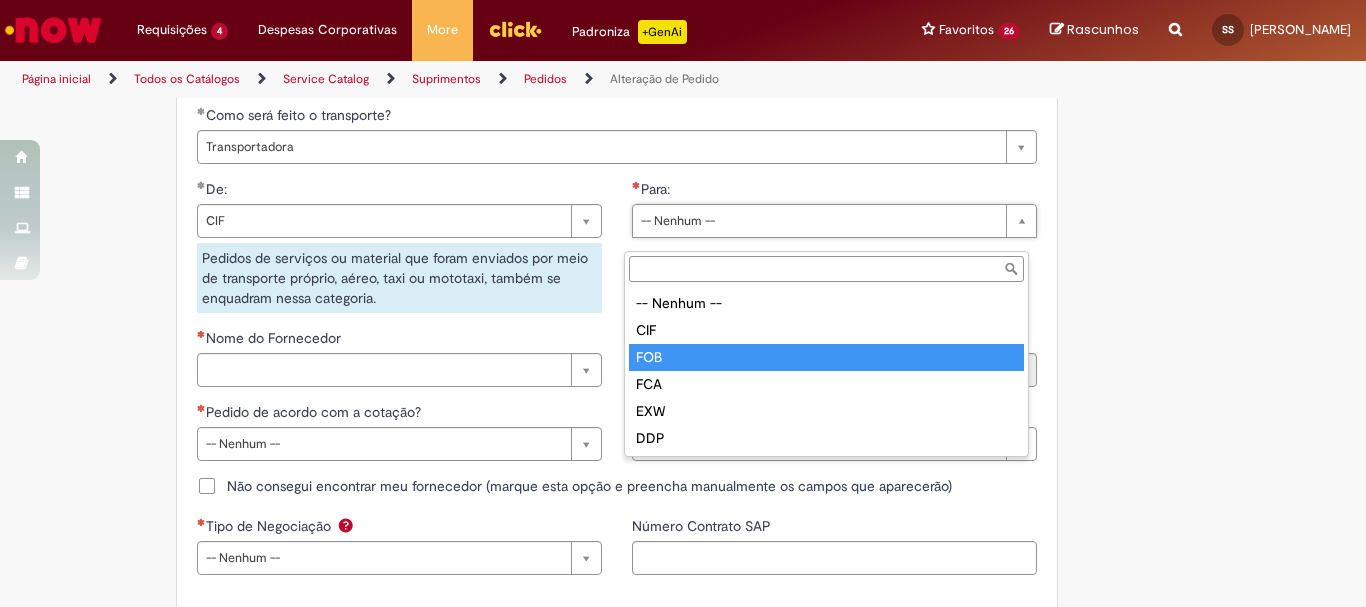 type on "***" 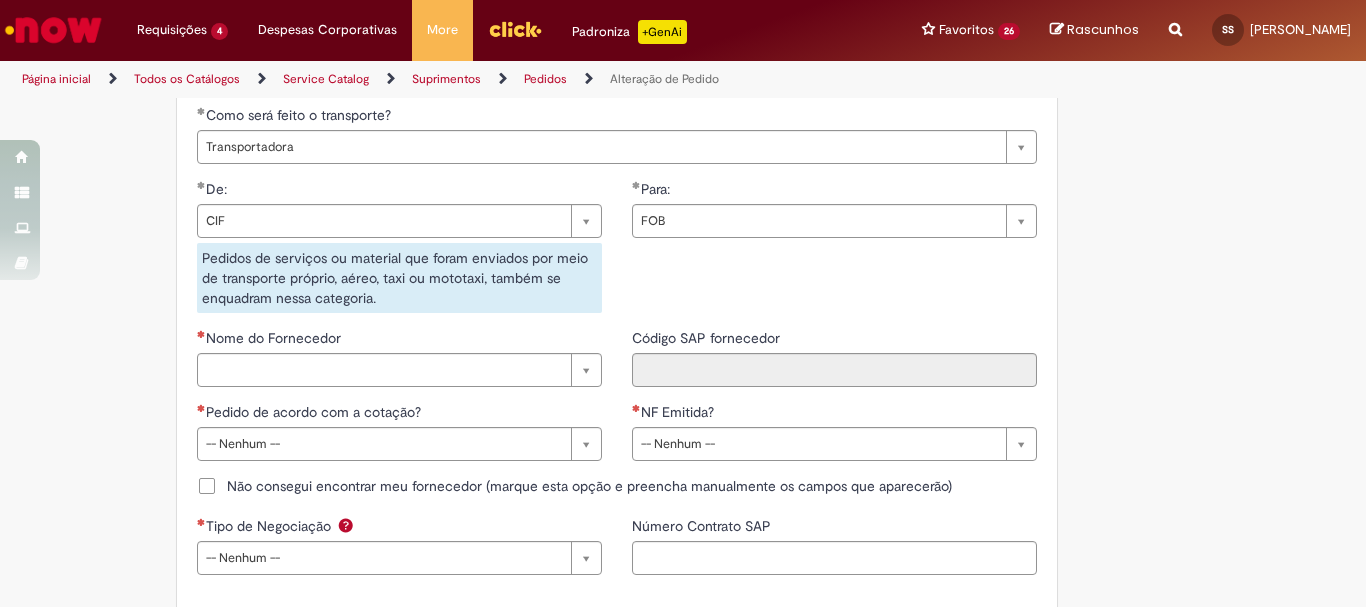 click on "Não consegui encontrar meu fornecedor (marque esta opção e preencha manualmente os campos que aparecerão)" at bounding box center [574, 486] 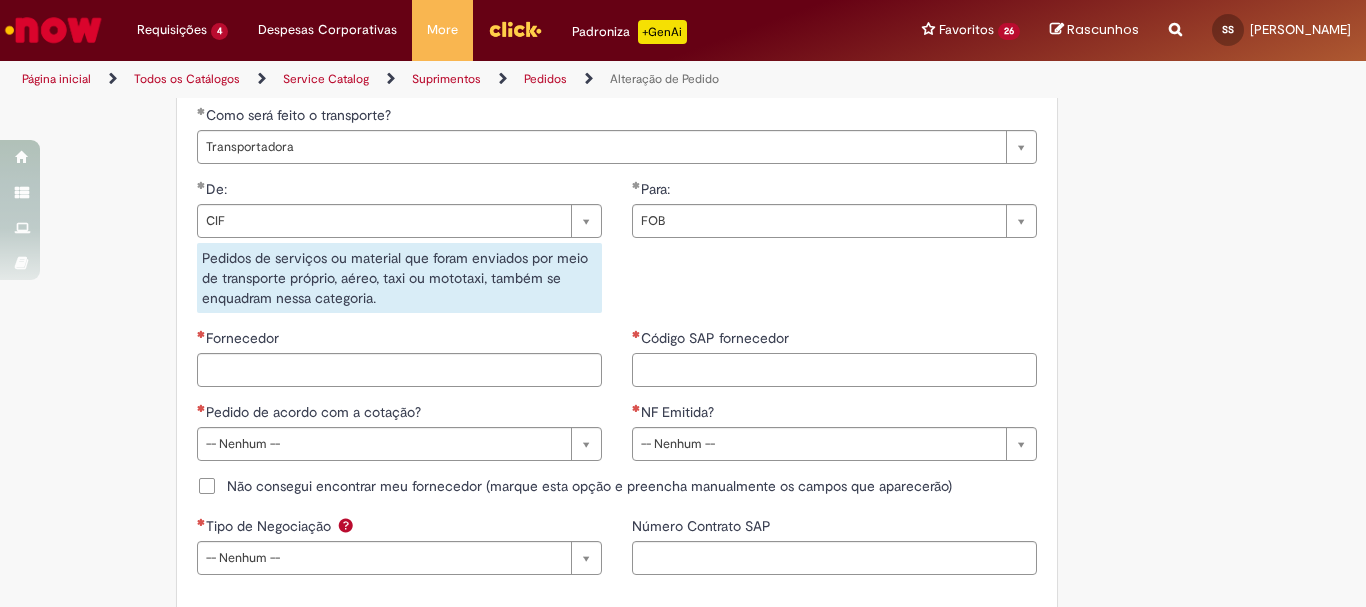 click on "Código SAP fornecedor" at bounding box center [834, 370] 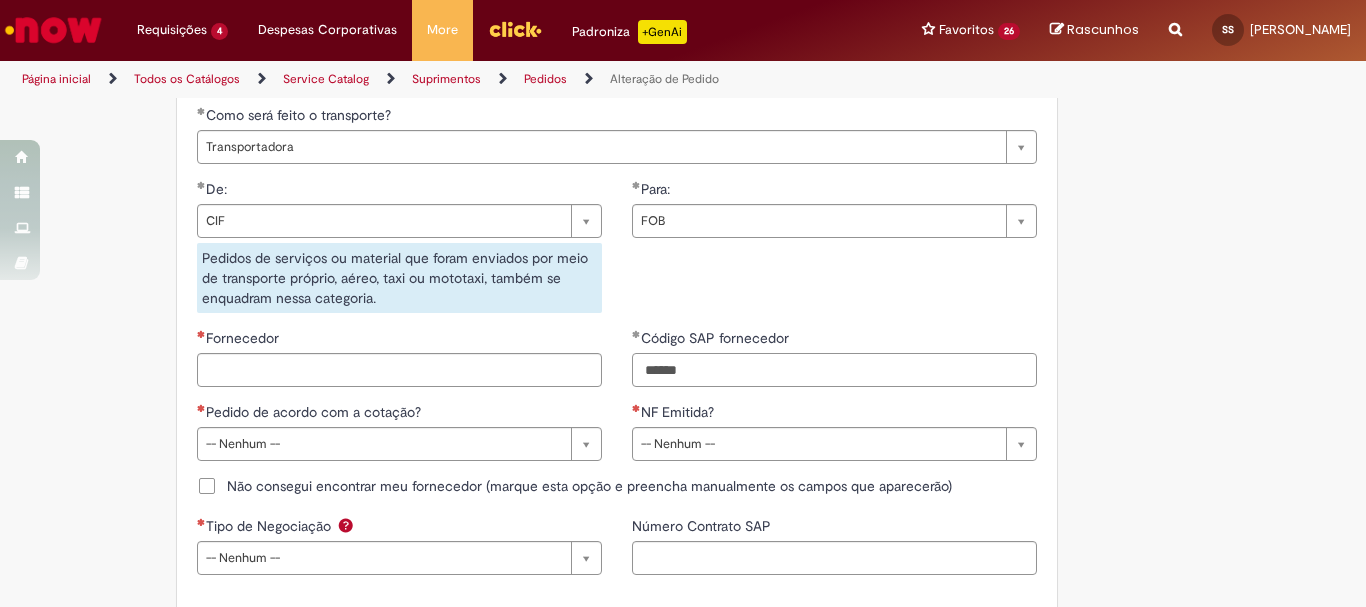 type on "******" 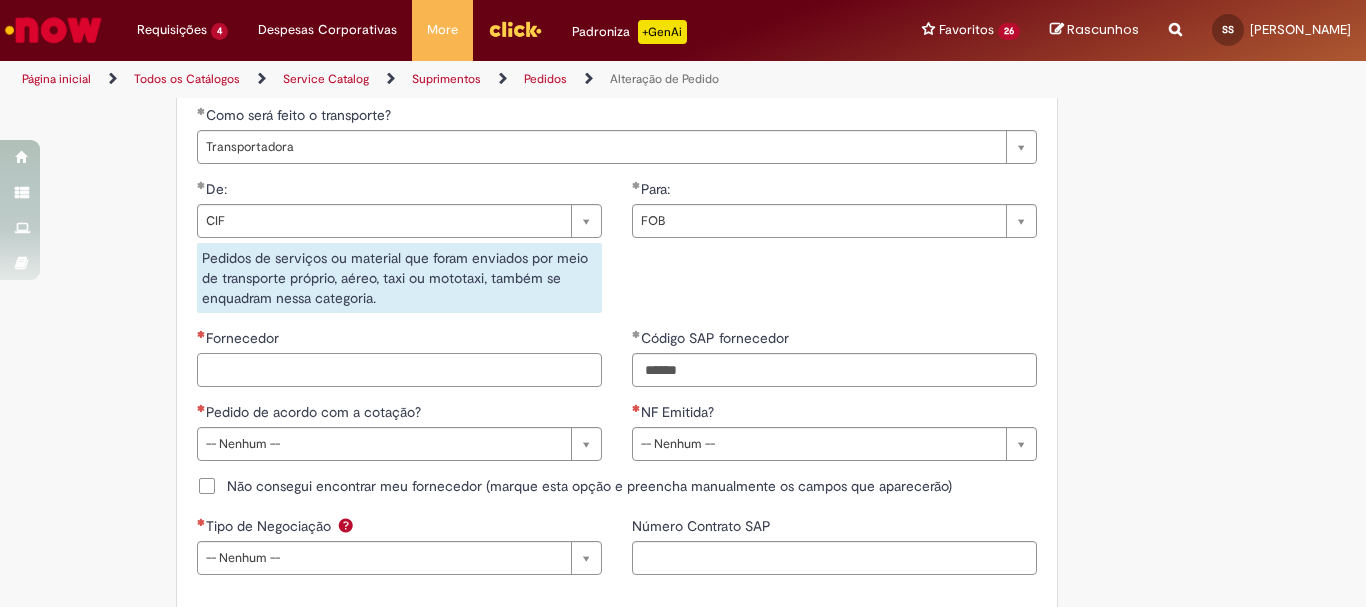 click on "Fornecedor" at bounding box center [399, 370] 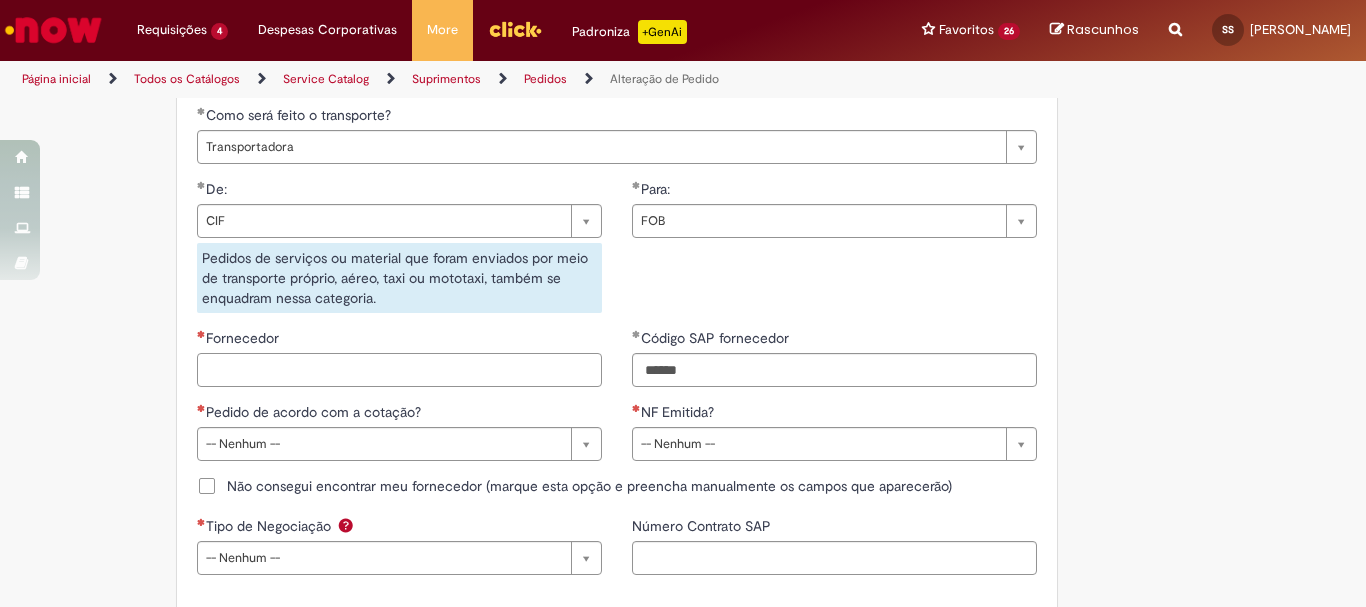 paste on "**********" 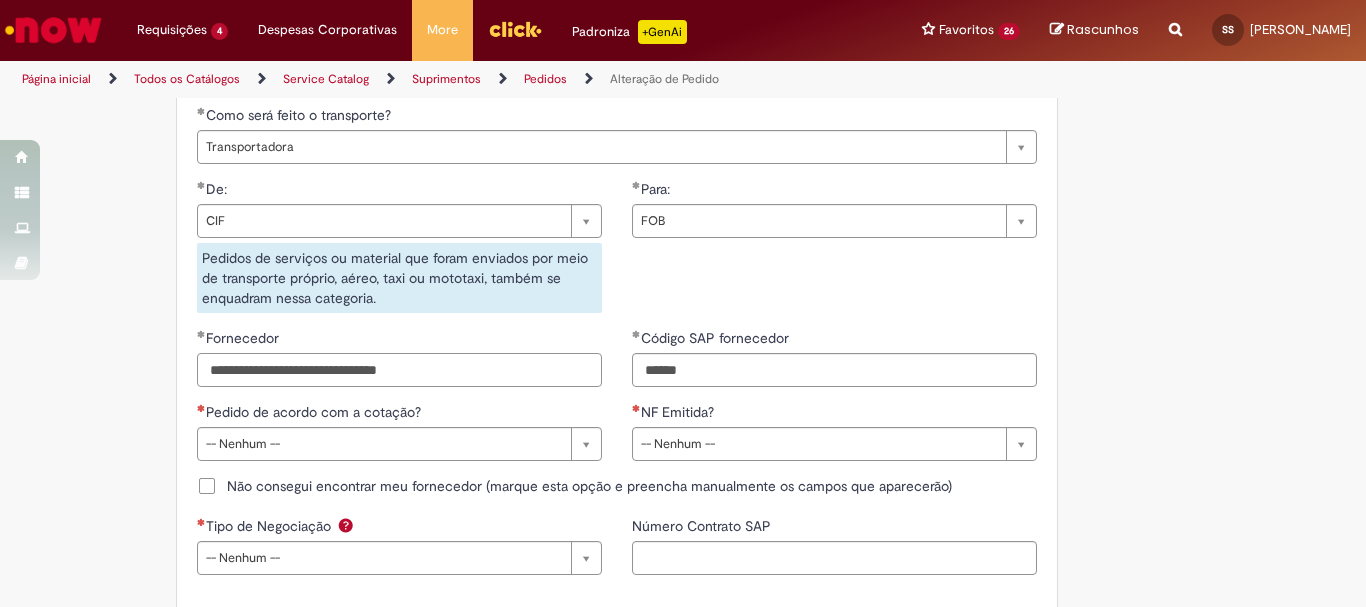 scroll, scrollTop: 1800, scrollLeft: 0, axis: vertical 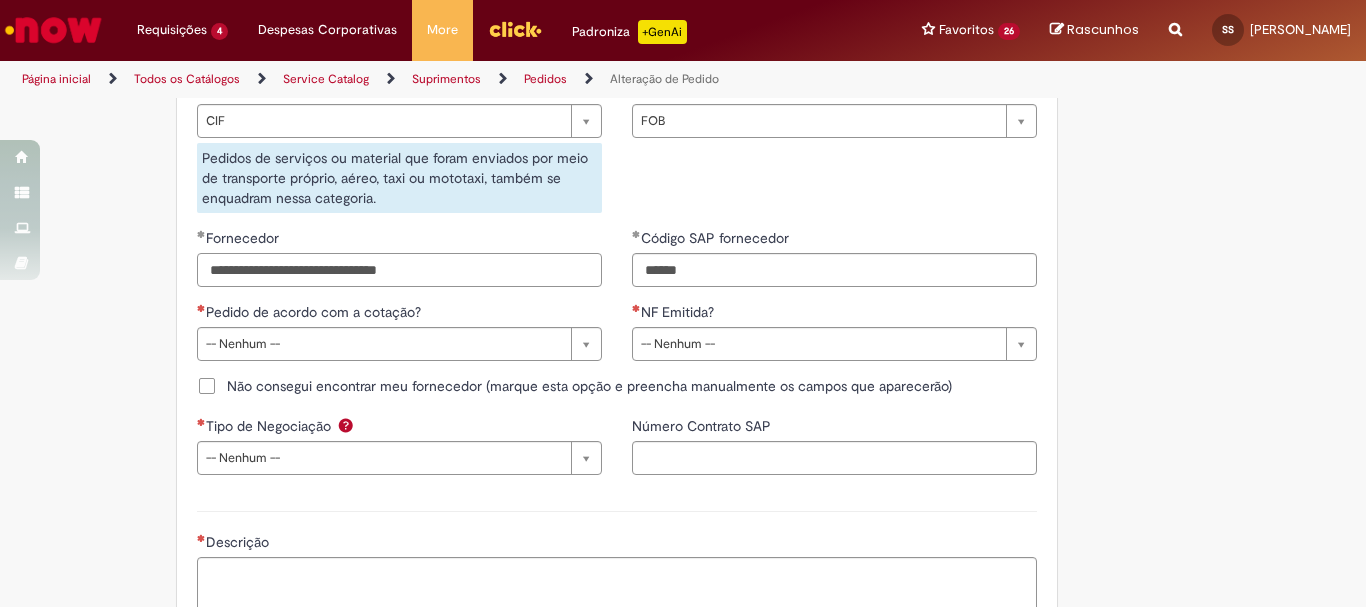type on "**********" 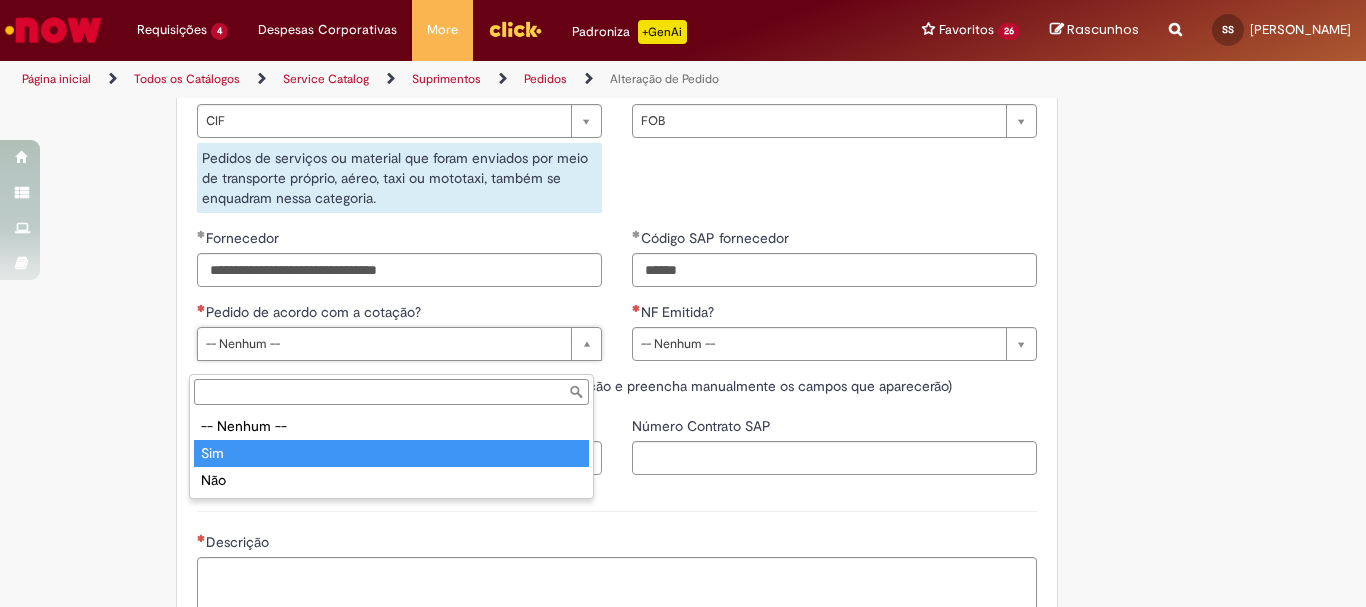 type on "***" 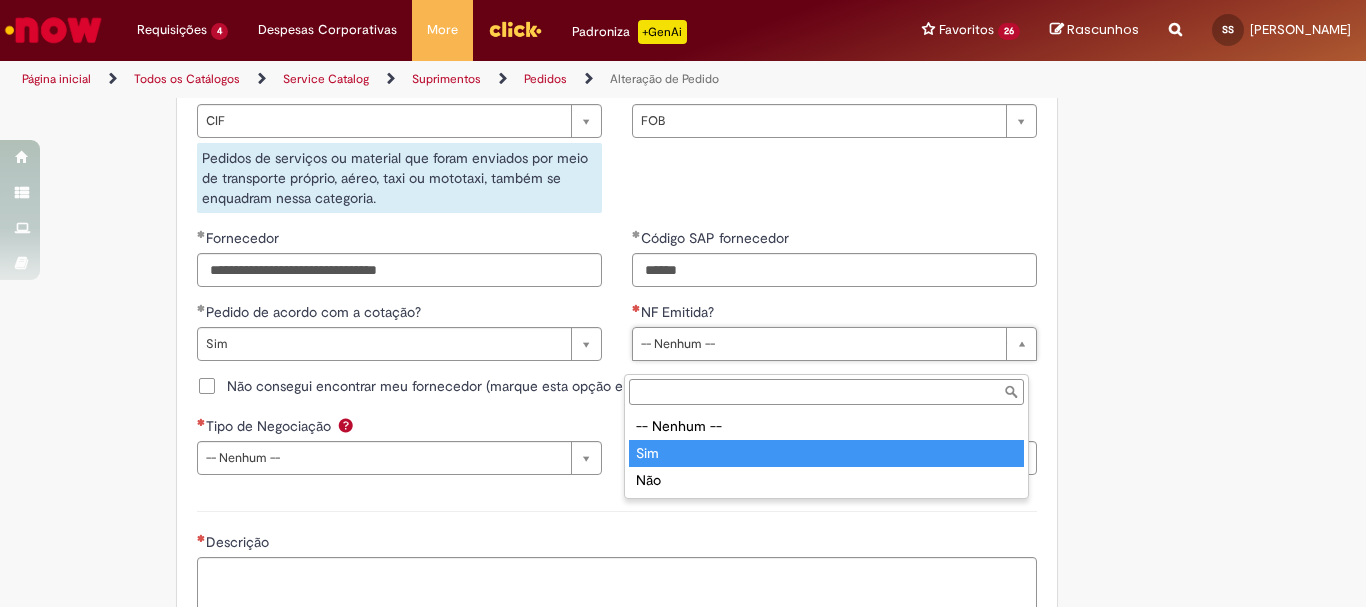 type on "***" 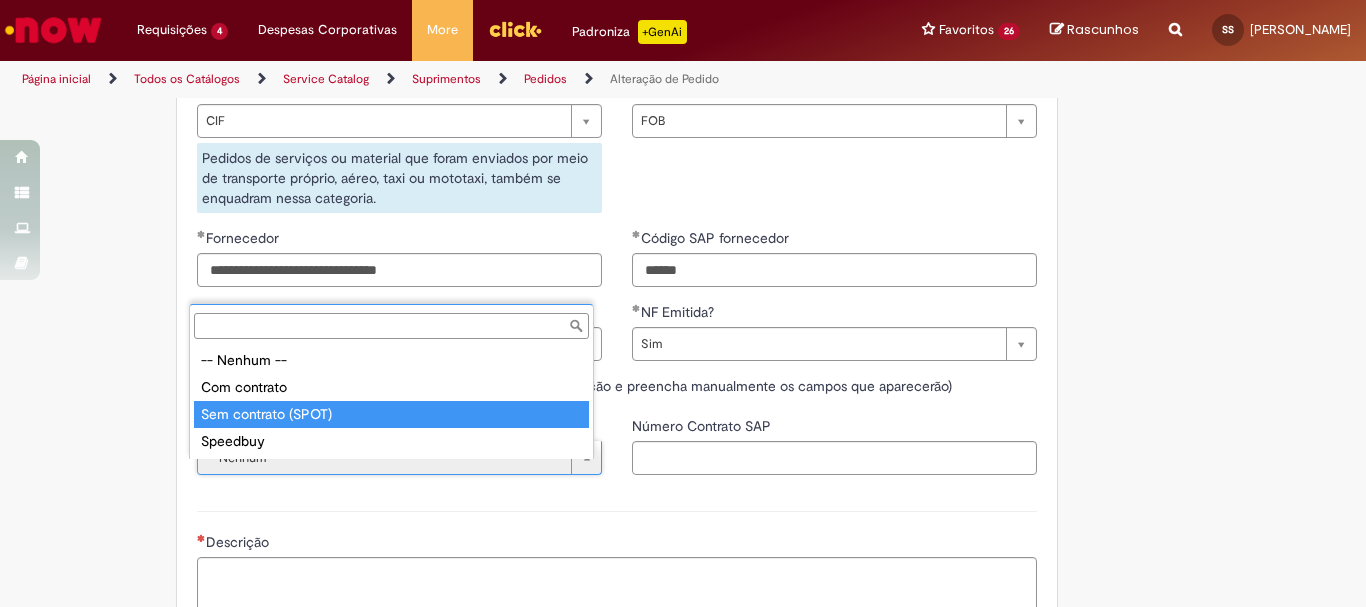 type on "**********" 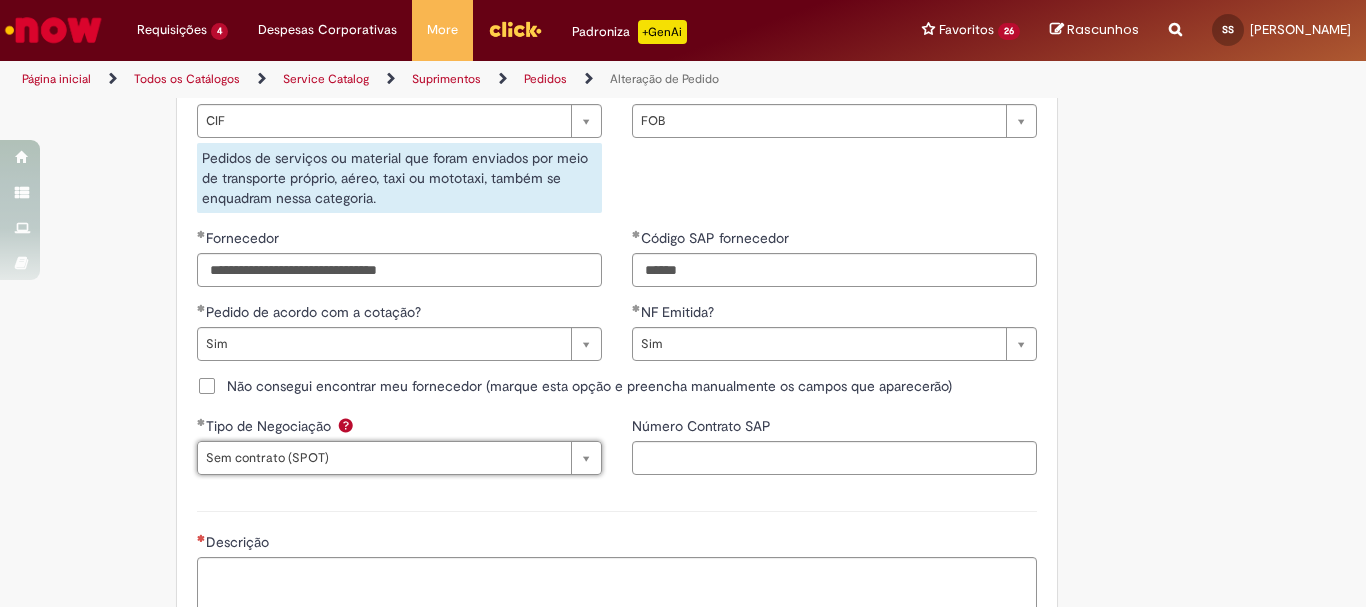 scroll, scrollTop: 2084, scrollLeft: 0, axis: vertical 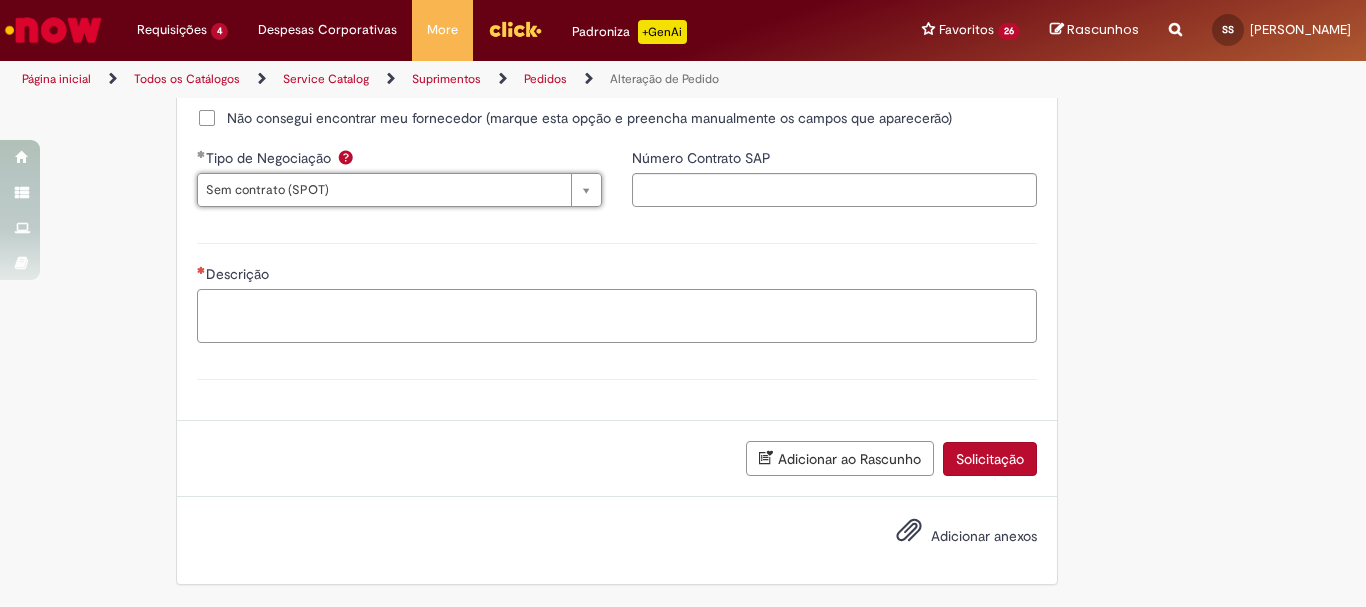 click on "Descrição" at bounding box center [617, 316] 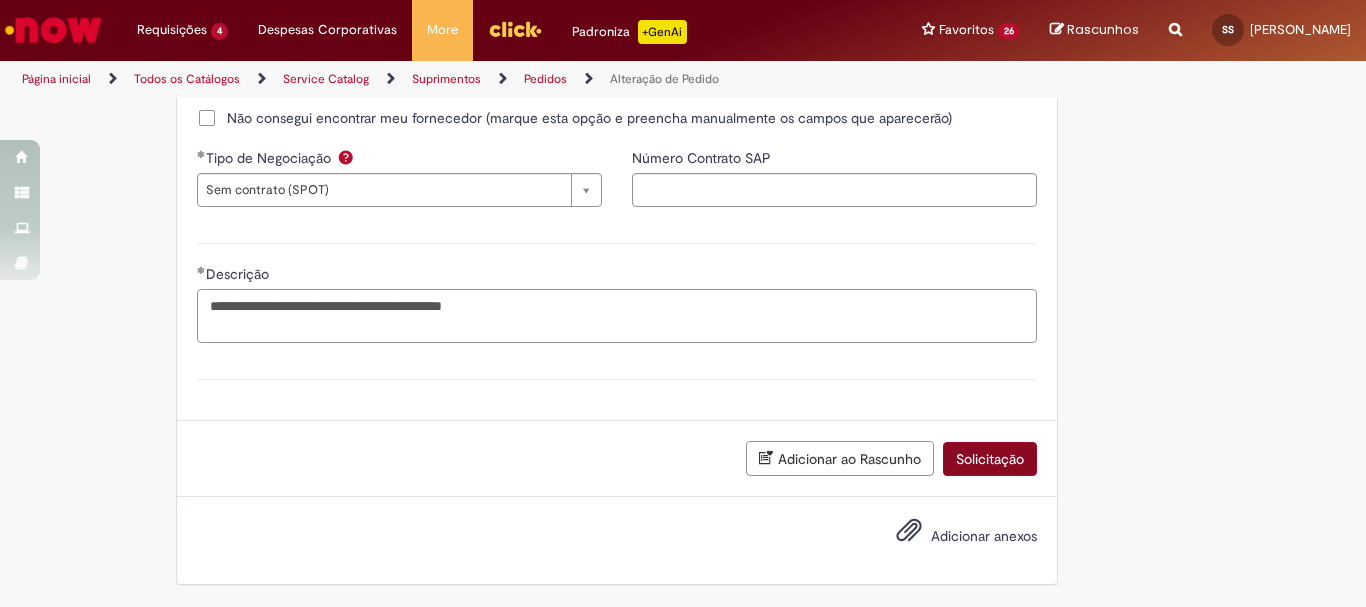 type on "**********" 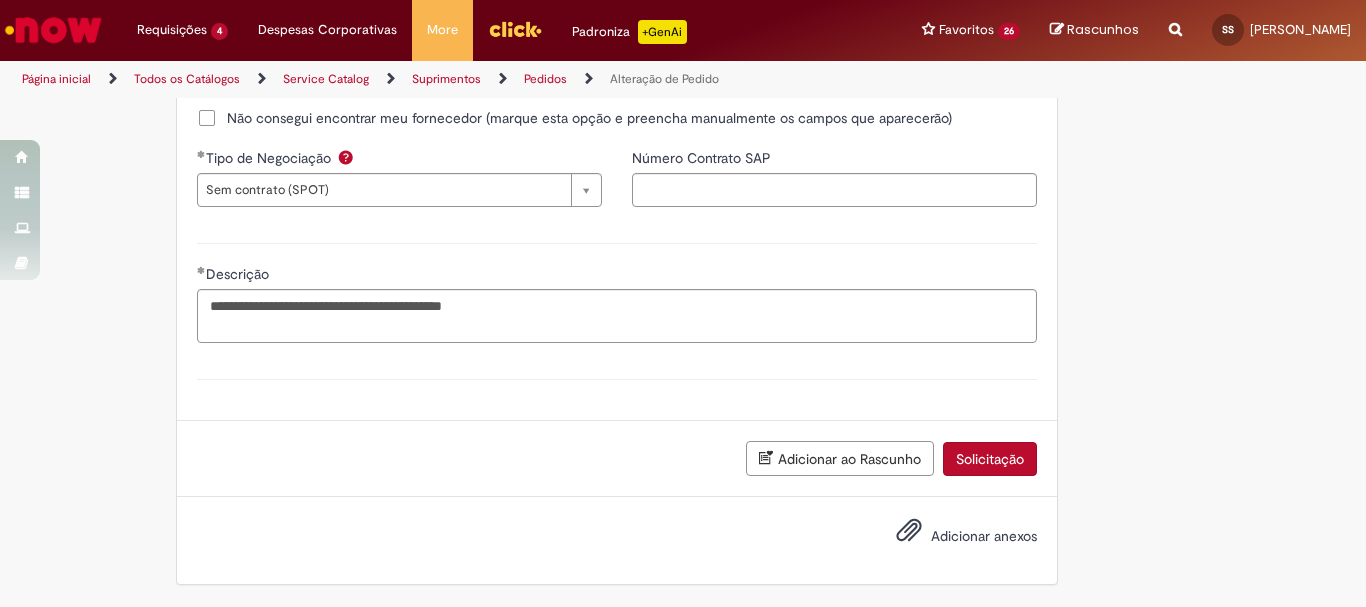 click on "Solicitação" at bounding box center [990, 459] 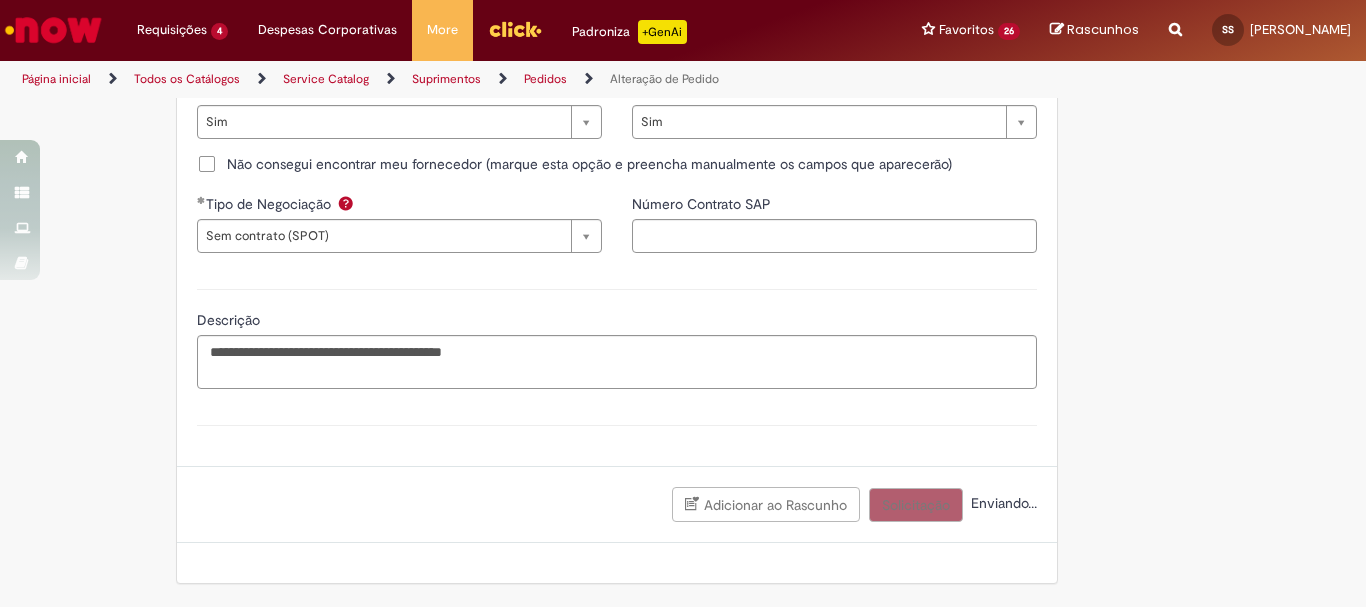 scroll, scrollTop: 2038, scrollLeft: 0, axis: vertical 